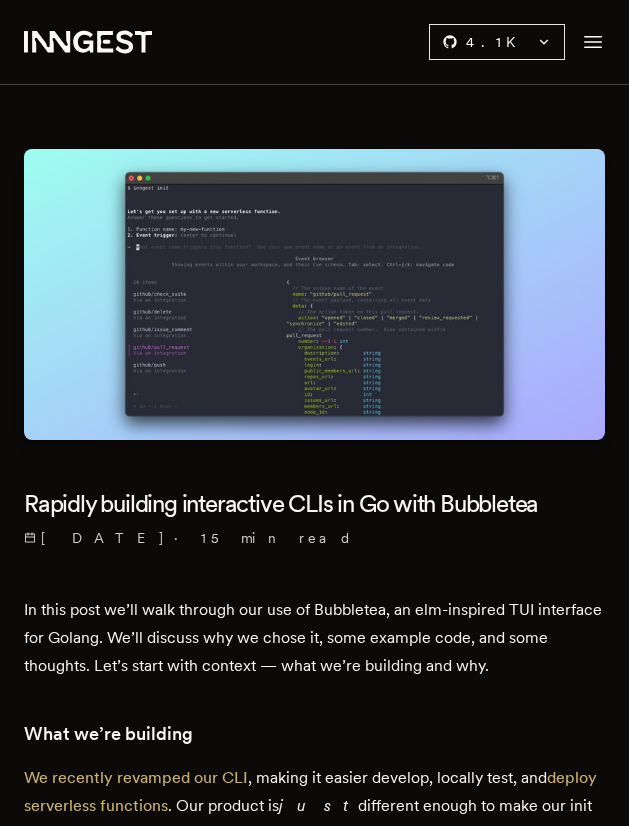 scroll, scrollTop: 0, scrollLeft: 0, axis: both 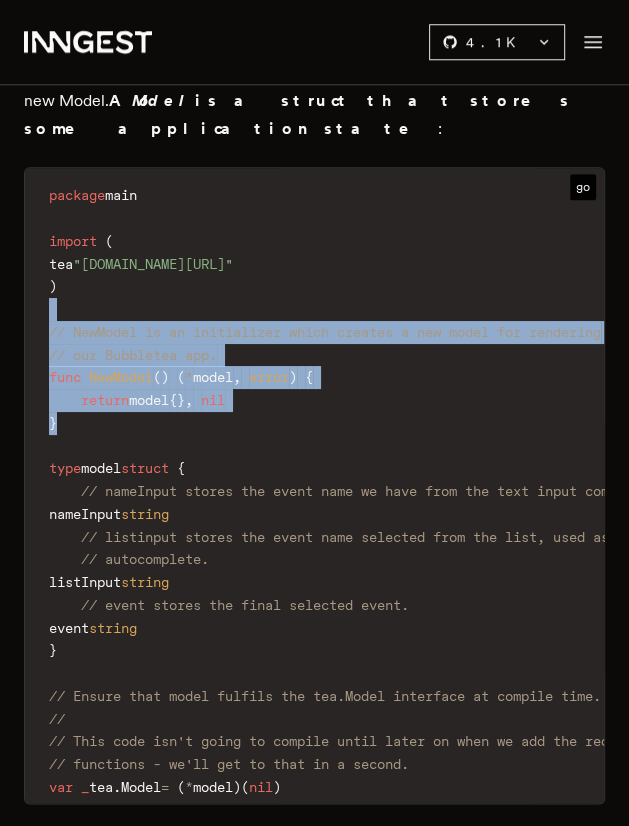 drag, startPoint x: 79, startPoint y: 347, endPoint x: 5, endPoint y: 238, distance: 131.74597 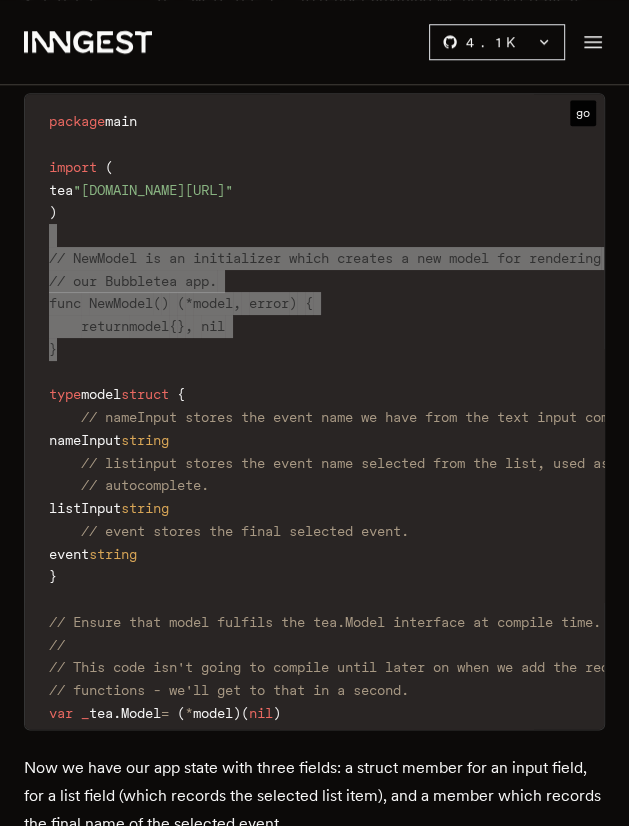 scroll, scrollTop: 3872, scrollLeft: 0, axis: vertical 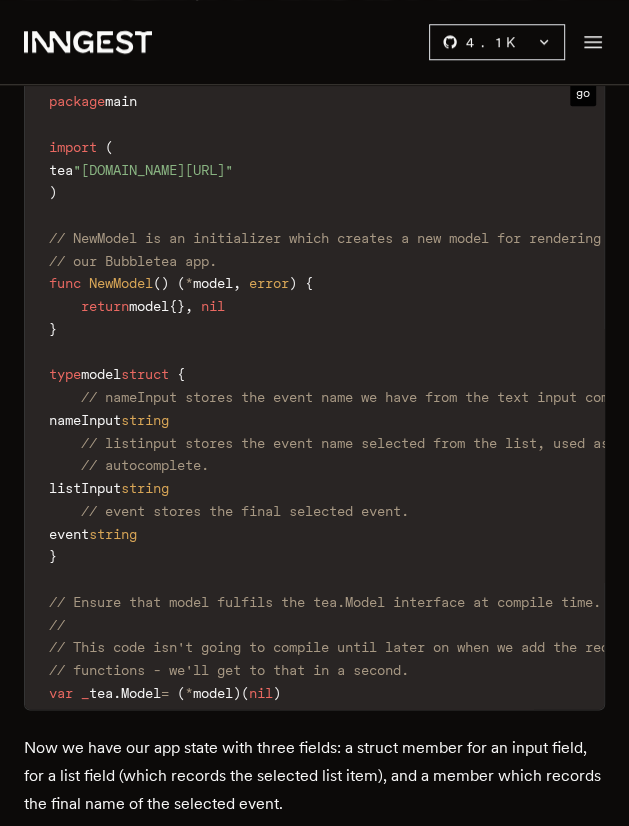 click on "Model" at bounding box center (141, 693) 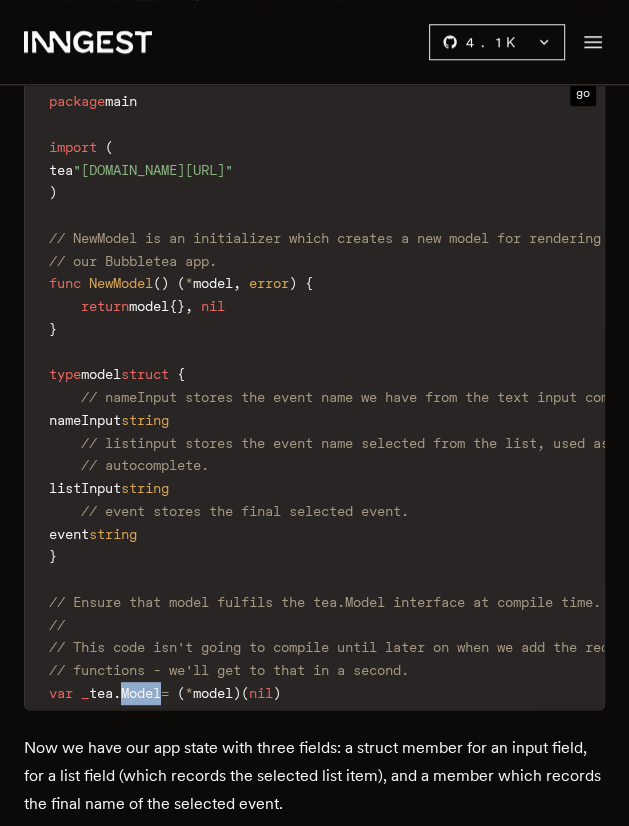 click on "Model" at bounding box center (141, 693) 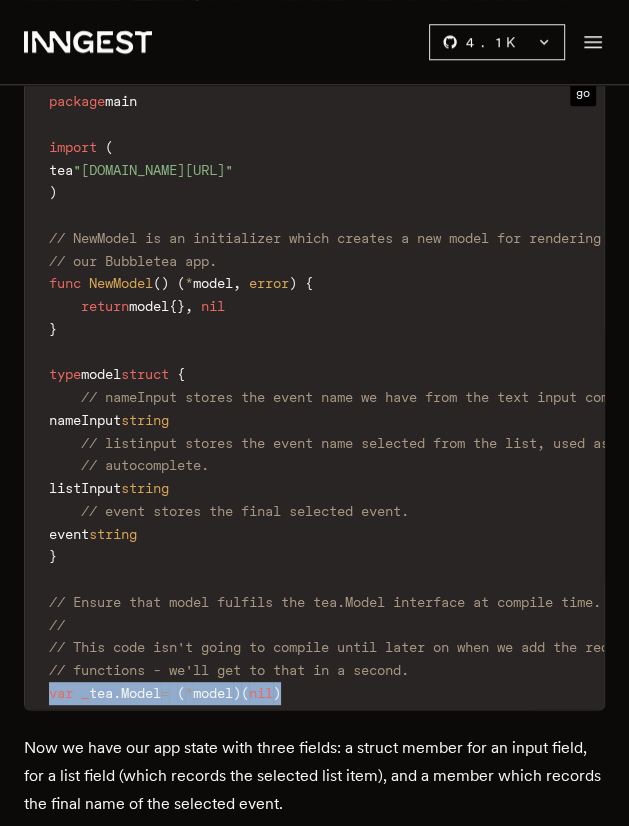 click on "Model" at bounding box center (141, 693) 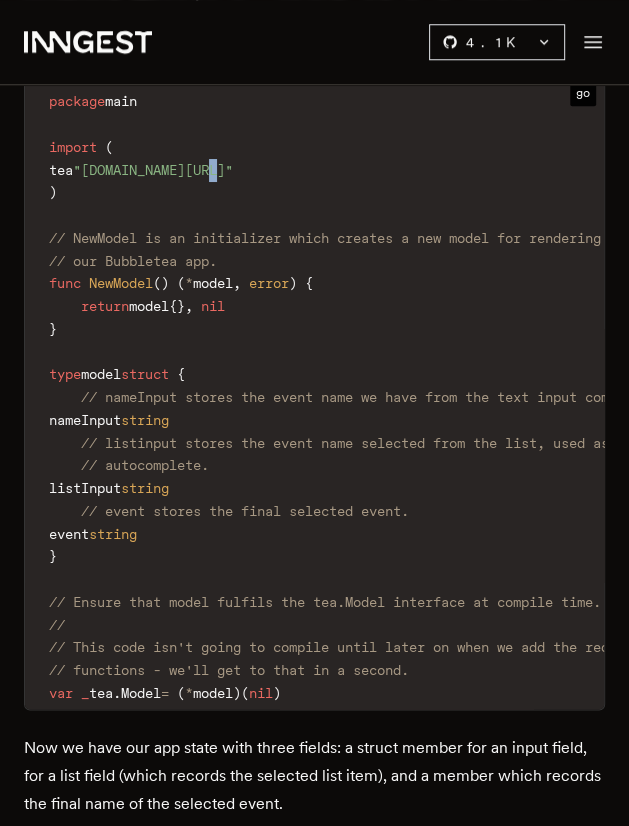 drag, startPoint x: 263, startPoint y: 85, endPoint x: 263, endPoint y: 97, distance: 12 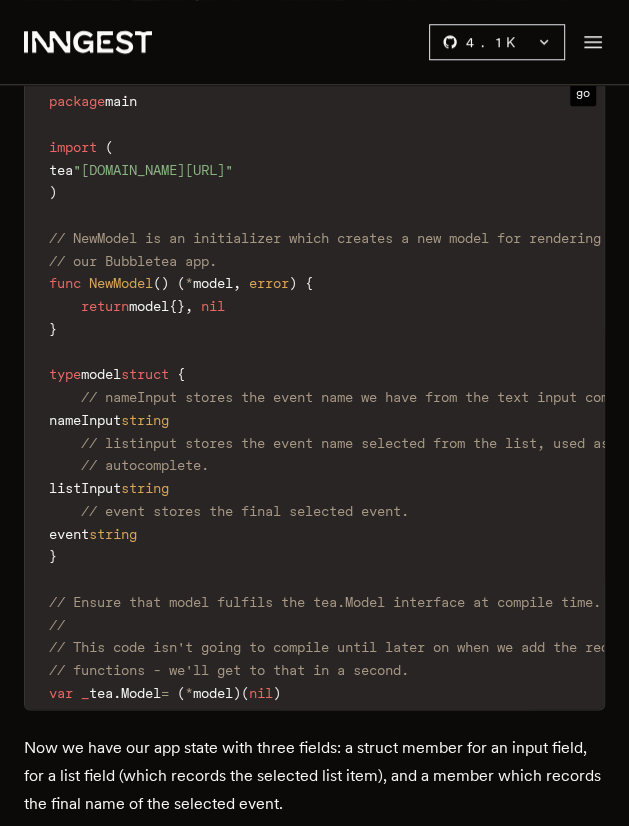 click on ""[DOMAIN_NAME][URL]"" at bounding box center (153, 170) 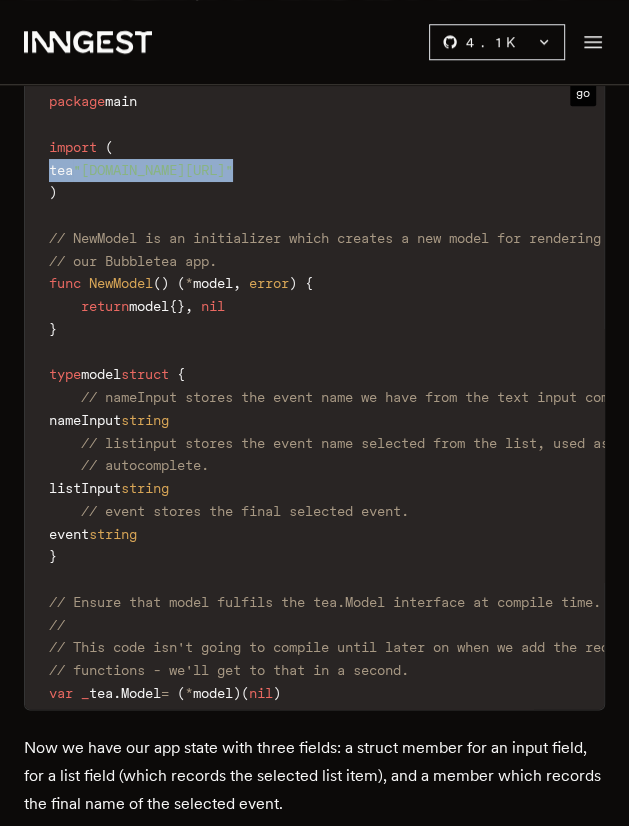 click on ""[DOMAIN_NAME][URL]"" at bounding box center (153, 170) 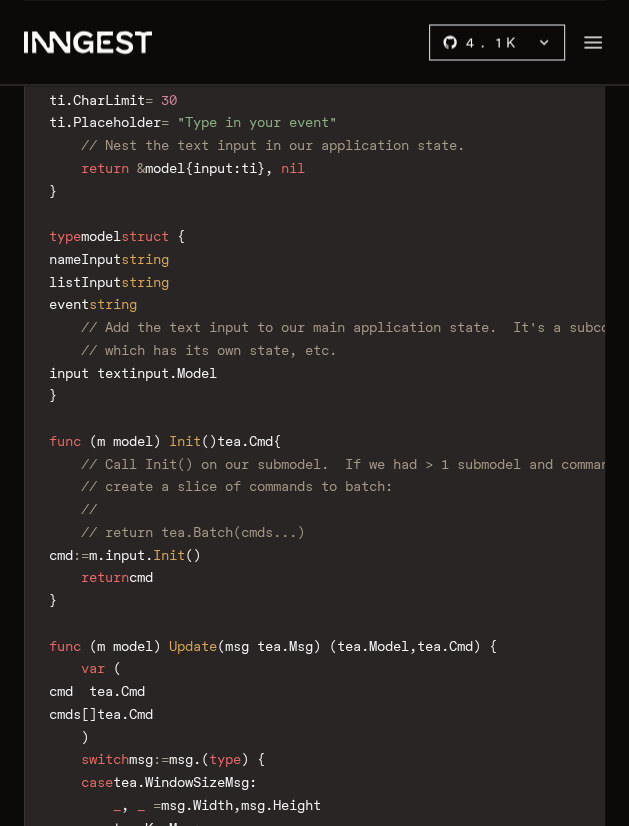 scroll, scrollTop: 10972, scrollLeft: 0, axis: vertical 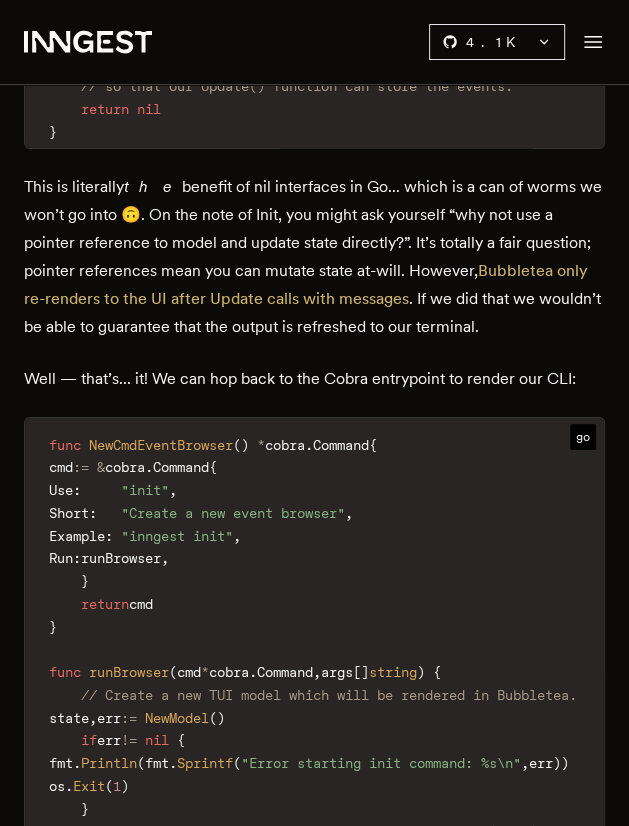 click on ""Create a new event browser"" at bounding box center (233, 513) 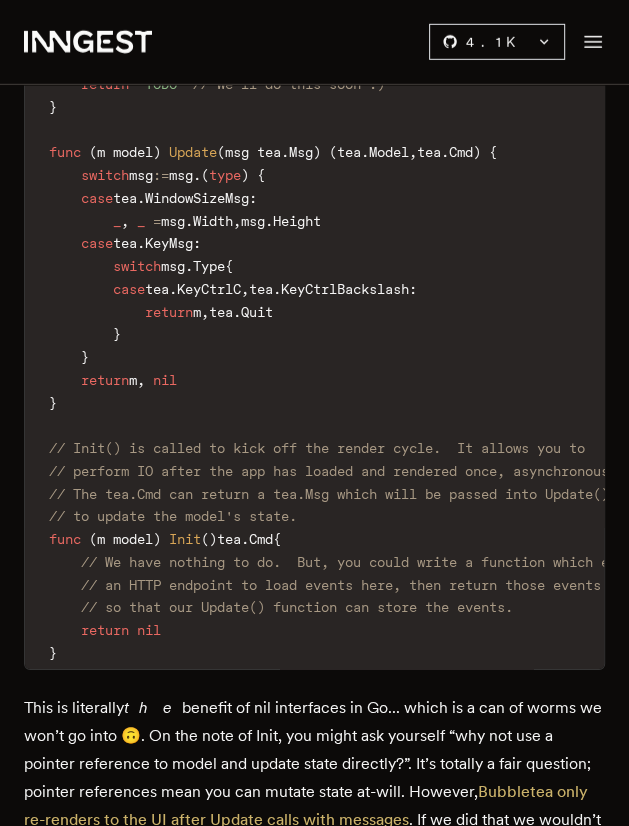 scroll, scrollTop: 8829, scrollLeft: 0, axis: vertical 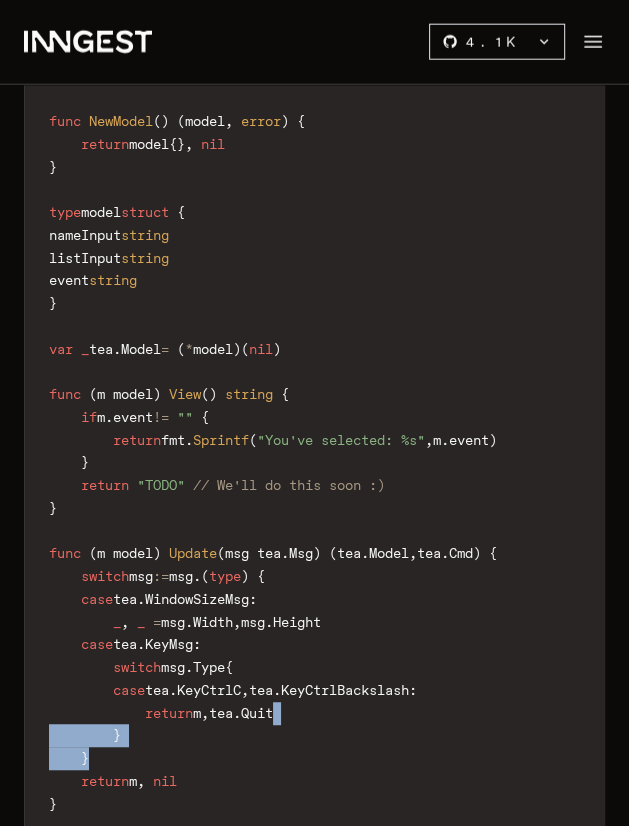 drag, startPoint x: 352, startPoint y: 627, endPoint x: 240, endPoint y: 680, distance: 123.90723 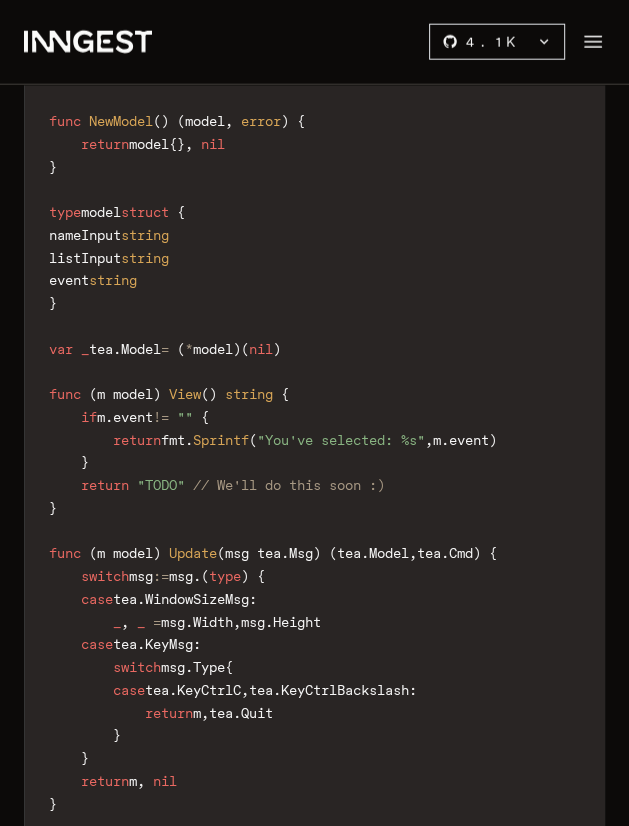 click on "package  main
import   (
"fmt"
tea  "[DOMAIN_NAME][URL]"
)
func   NewModel ( )   ( model ,   error )   {
return  model { } ,   nil
}
type  model  struct   {
nameInput  string
listInput  string
event      string
}
var   _  tea . Model  =   ( * model ) ( nil )
func   ( m model )   View ( )   string   {
if  m . event  !=   ""   {
return  fmt . Sprintf ( "You've selected: %s" ,  m . event )
}
return   "TODO"   // We'll do this soon :)
}
func   ( m model )   Update ( msg tea . Msg )   ( tea . Model ,  tea . Cmd )   {
switch  msg  :=  msg . ( type )   {
case  tea . WindowSizeMsg :
_ ,   _   =  msg . Width ,  msg . Height
case  tea . KeyMsg :
switch  msg . Type  {
case  tea . KeyCtrlC ,  tea . KeyCtrlBackslash :
return  m ,  tea . Quit
}
}
return  m ,   nil
}
// Init() is called to kick off the render cycle.  It allows you to
// to update the model's state.
func   ( )   (" at bounding box center (377, 497) 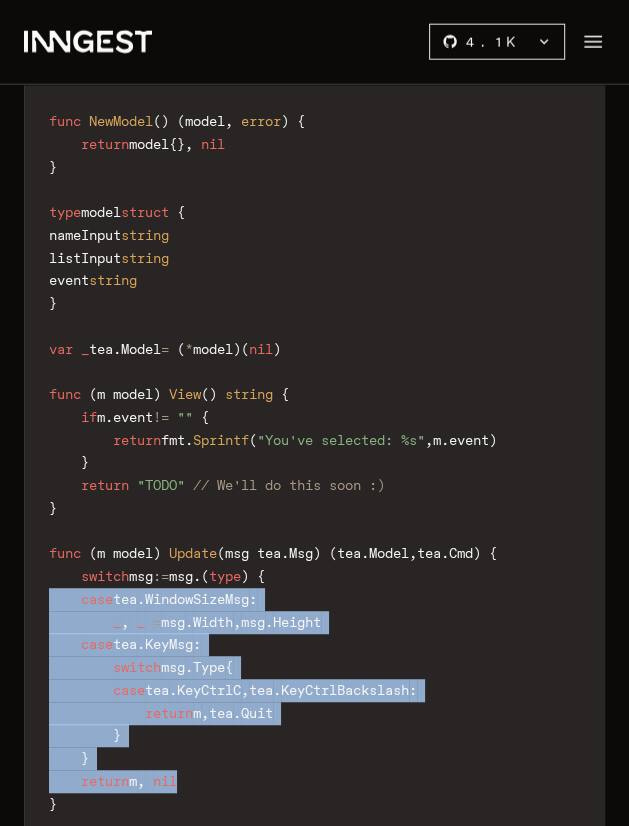 drag, startPoint x: 224, startPoint y: 706, endPoint x: 28, endPoint y: 515, distance: 273.67316 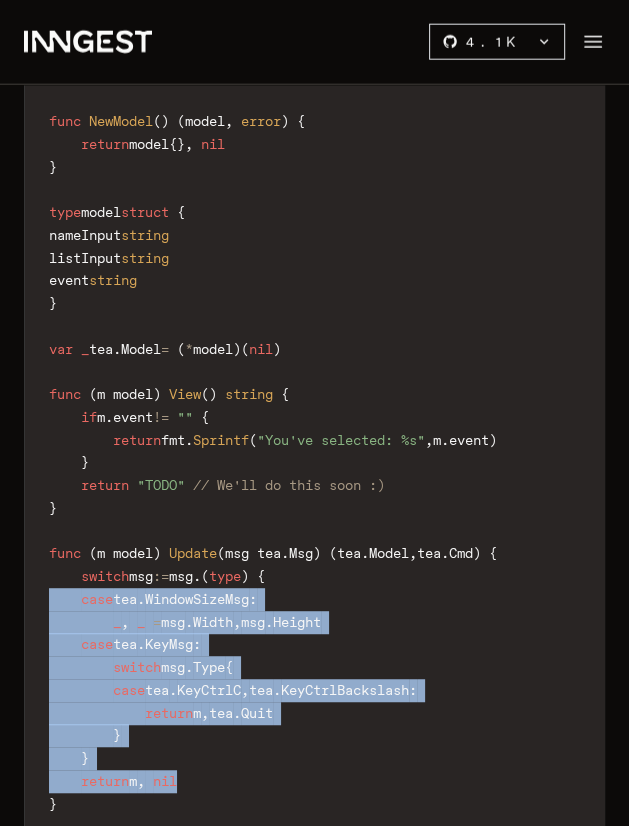 click on "package  main
import   (
"fmt"
tea  "[DOMAIN_NAME][URL]"
)
func   NewModel ( )   ( model ,   error )   {
return  model { } ,   nil
}
type  model  struct   {
nameInput  string
listInput  string
event      string
}
var   _  tea . Model  =   ( * model ) ( nil )
func   ( m model )   View ( )   string   {
if  m . event  !=   ""   {
return  fmt . Sprintf ( "You've selected: %s" ,  m . event )
}
return   "TODO"   // We'll do this soon :)
}
func   ( m model )   Update ( msg tea . Msg )   ( tea . Model ,  tea . Cmd )   {
switch  msg  :=  msg . ( type )   {
case  tea . WindowSizeMsg :
_ ,   _   =  msg . Width ,  msg . Height
case  tea . KeyMsg :
switch  msg . Type  {
case  tea . KeyCtrlC ,  tea . KeyCtrlBackslash :
return  m ,  tea . Quit
}
}
return  m ,   nil
}
// Init() is called to kick off the render cycle.  It allows you to
// to update the model's state.
func   ( )   (" at bounding box center (377, 497) 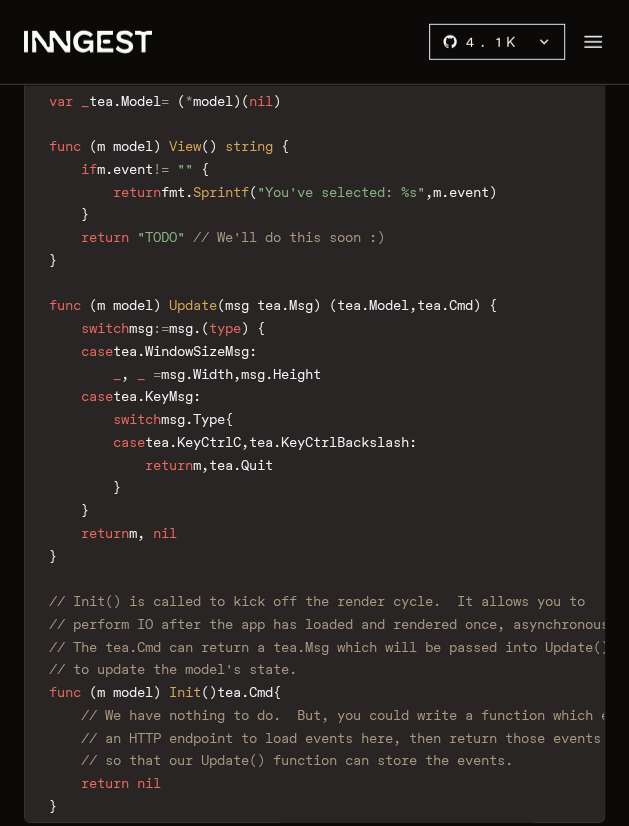 scroll, scrollTop: 8673, scrollLeft: 0, axis: vertical 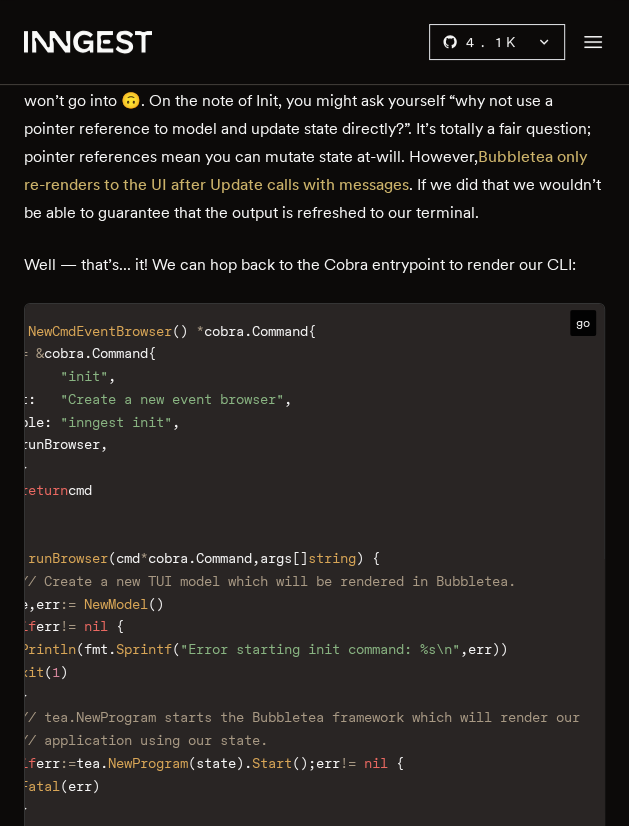 click on "Println" at bounding box center [48, 649] 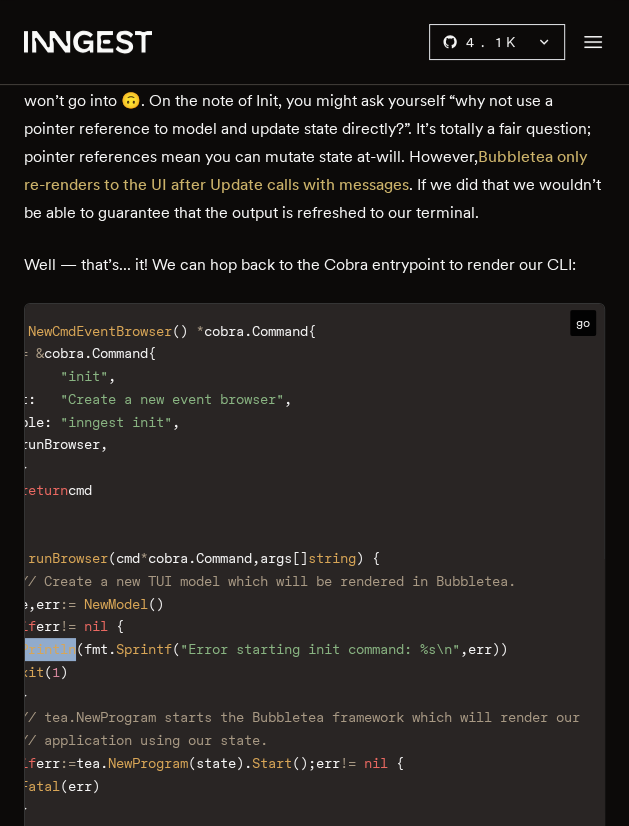 click on "Println" at bounding box center (48, 649) 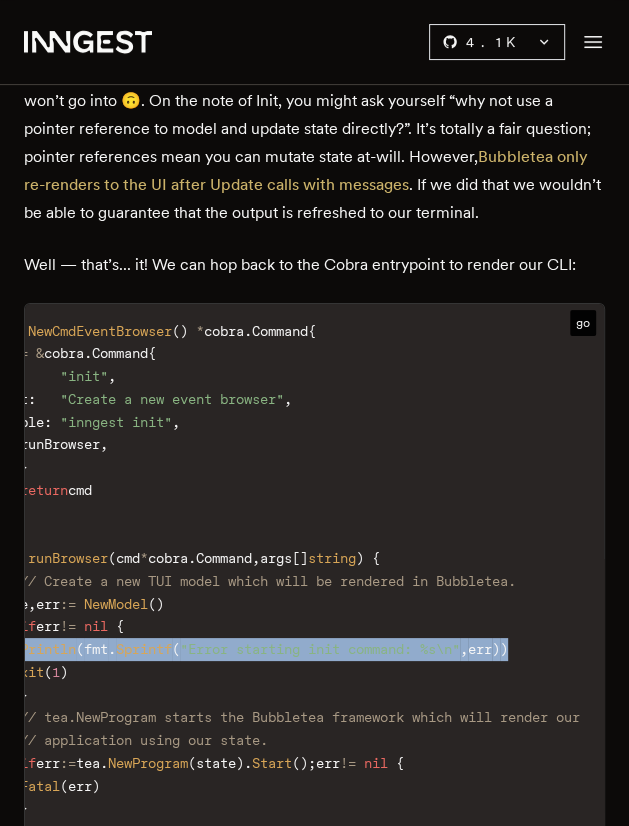 click on "Println" at bounding box center [48, 649] 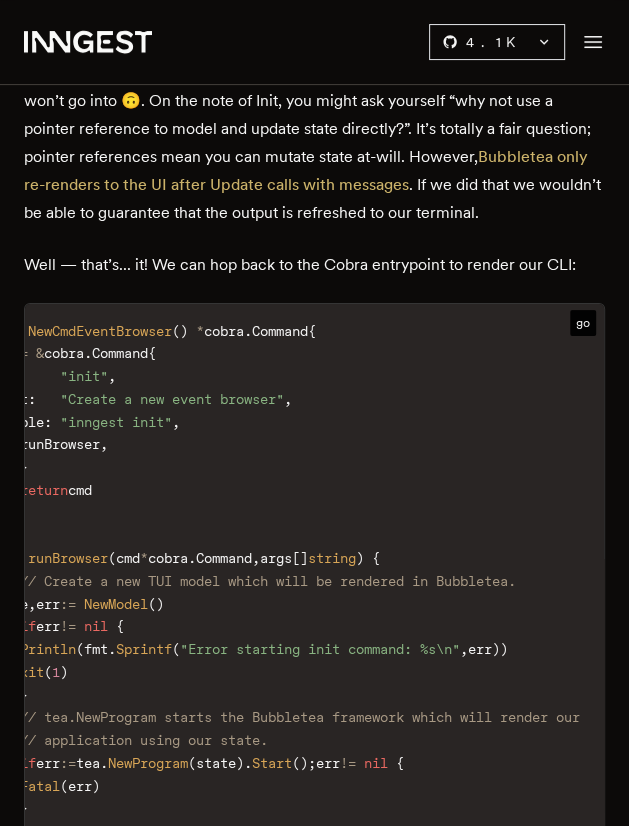 click on "func   NewCmdEventBrowser ( )   * cobra . Command  {
cmd  :=   & cobra . Command {
Use :       "init" ,
Short :     "Create a new event browser" ,
Example :   "inngest init" ,
Run :      runBrowser ,
}
return  cmd
}
func   runBrowser ( cmd  * cobra . Command ,  args  [ ] string )   {
// Create a new TUI model which will be rendered in Bubbletea.
state ,  err  :=   NewModel ( )
if  err  !=   nil   {
fmt . Println ( fmt . Sprintf ( "Error starting init command: %s\n" ,  err ) )
os . Exit ( 1 )
}
// tea.NewProgram starts the Bubbletea framework which will render our
// application using our state.
if  err  :=  tea . NewProgram ( state ) . Start ( ) ;  err  !=   nil   {
log . Fatal ( err )
}
}" at bounding box center (284, 581) 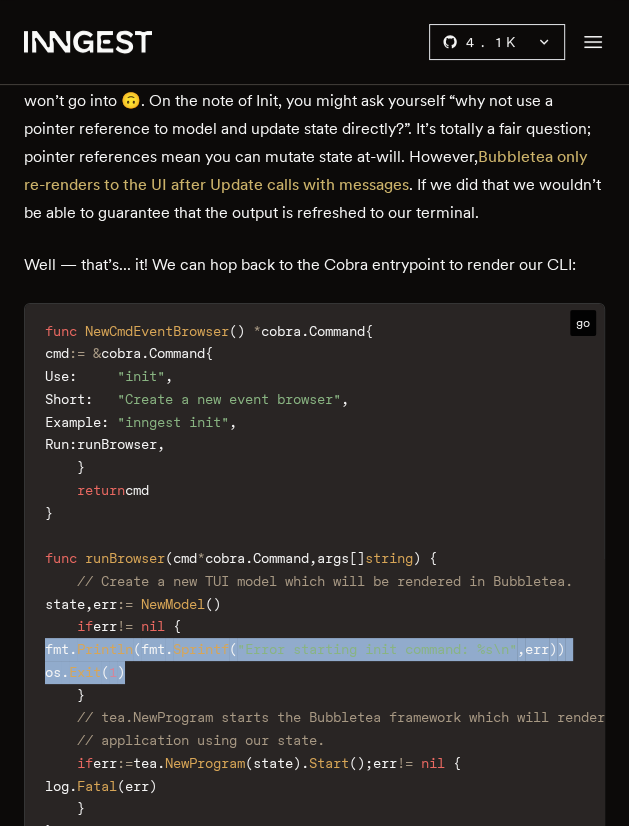 scroll, scrollTop: 0, scrollLeft: 0, axis: both 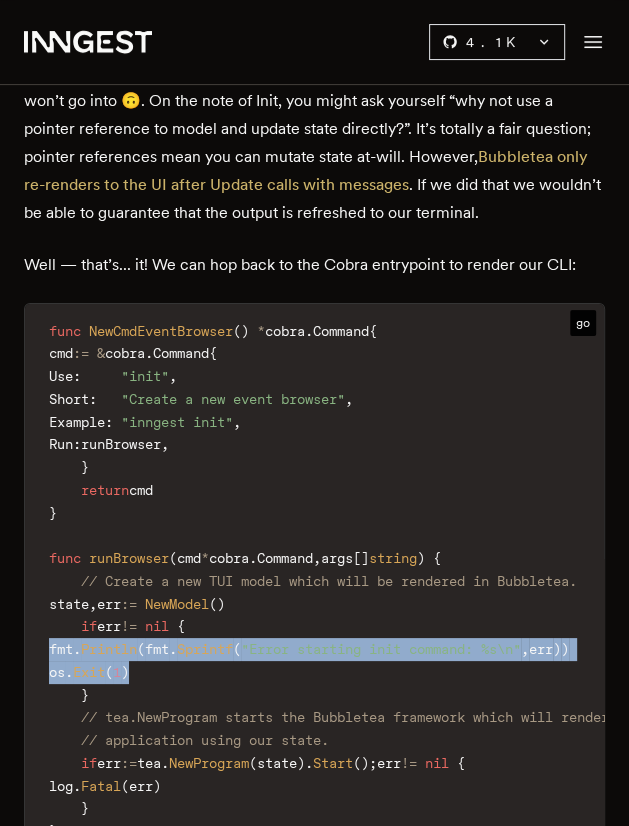 drag, startPoint x: 167, startPoint y: 605, endPoint x: 9, endPoint y: 580, distance: 159.96562 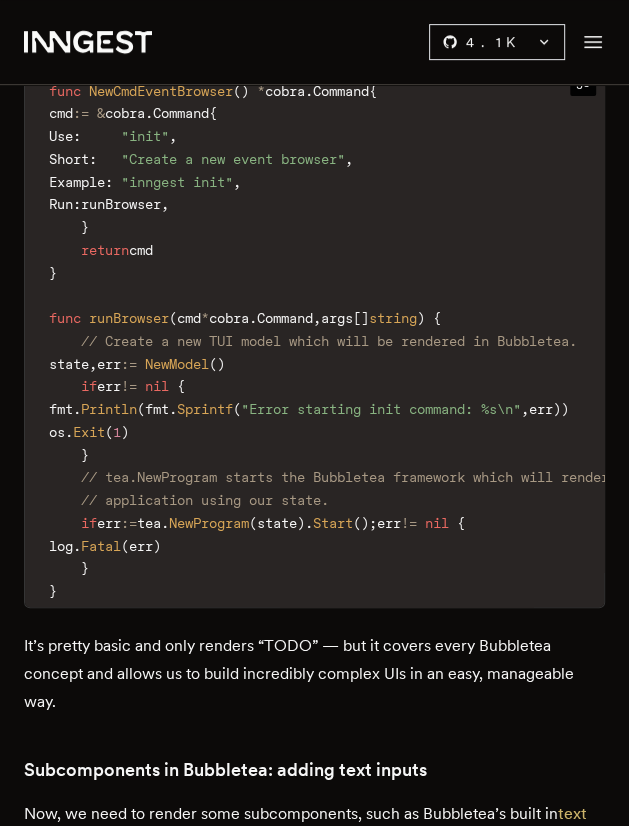 scroll, scrollTop: 9944, scrollLeft: 0, axis: vertical 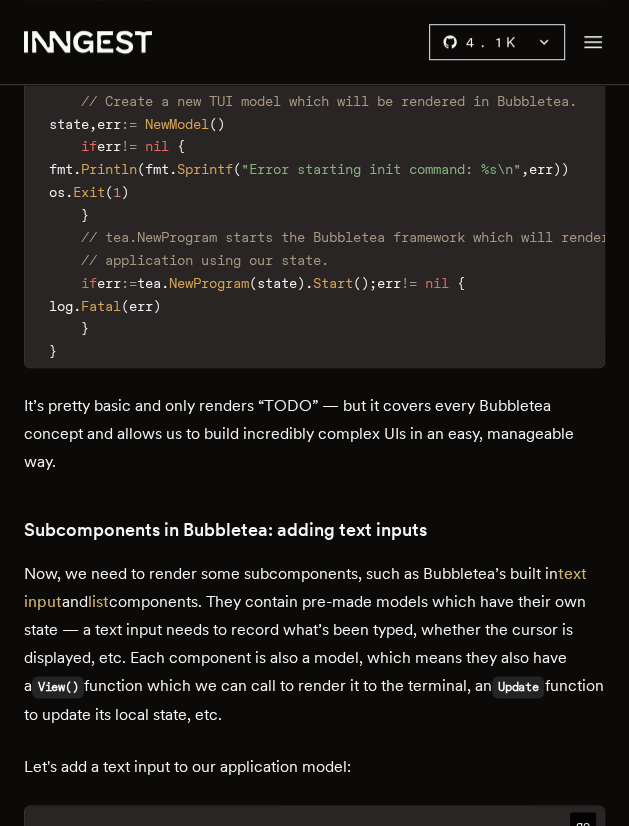 click on "Now, we need to render some subcomponents, such as Bubbletea’s built in  text input  and  list  components. They contain pre-made models which have their own state — a text input needs to record what’s been typed, whether the cursor is displayed, etc. Each component is also a model, which means they also have a  View()  function which we can call to render it to the terminal, an  Update  function to update its local state, etc." at bounding box center (314, 644) 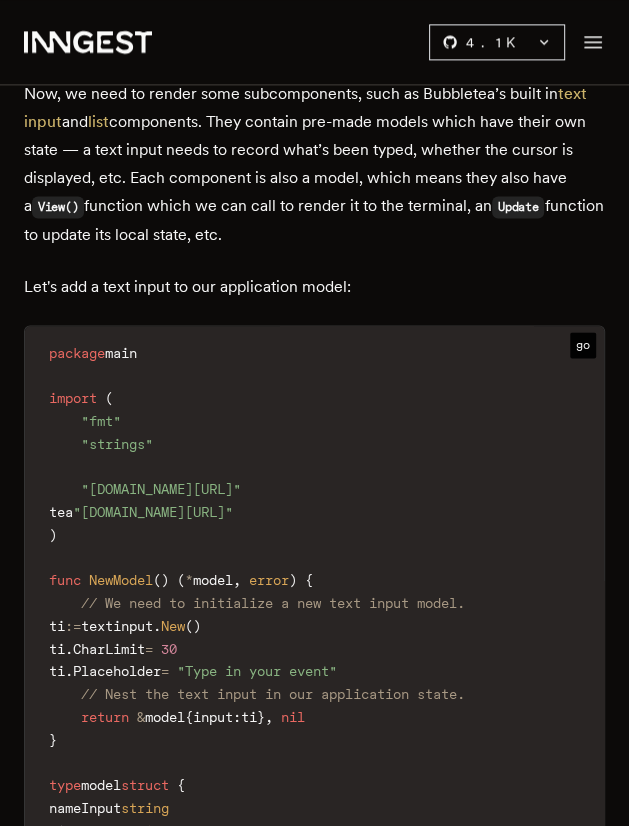 scroll, scrollTop: 10664, scrollLeft: 0, axis: vertical 